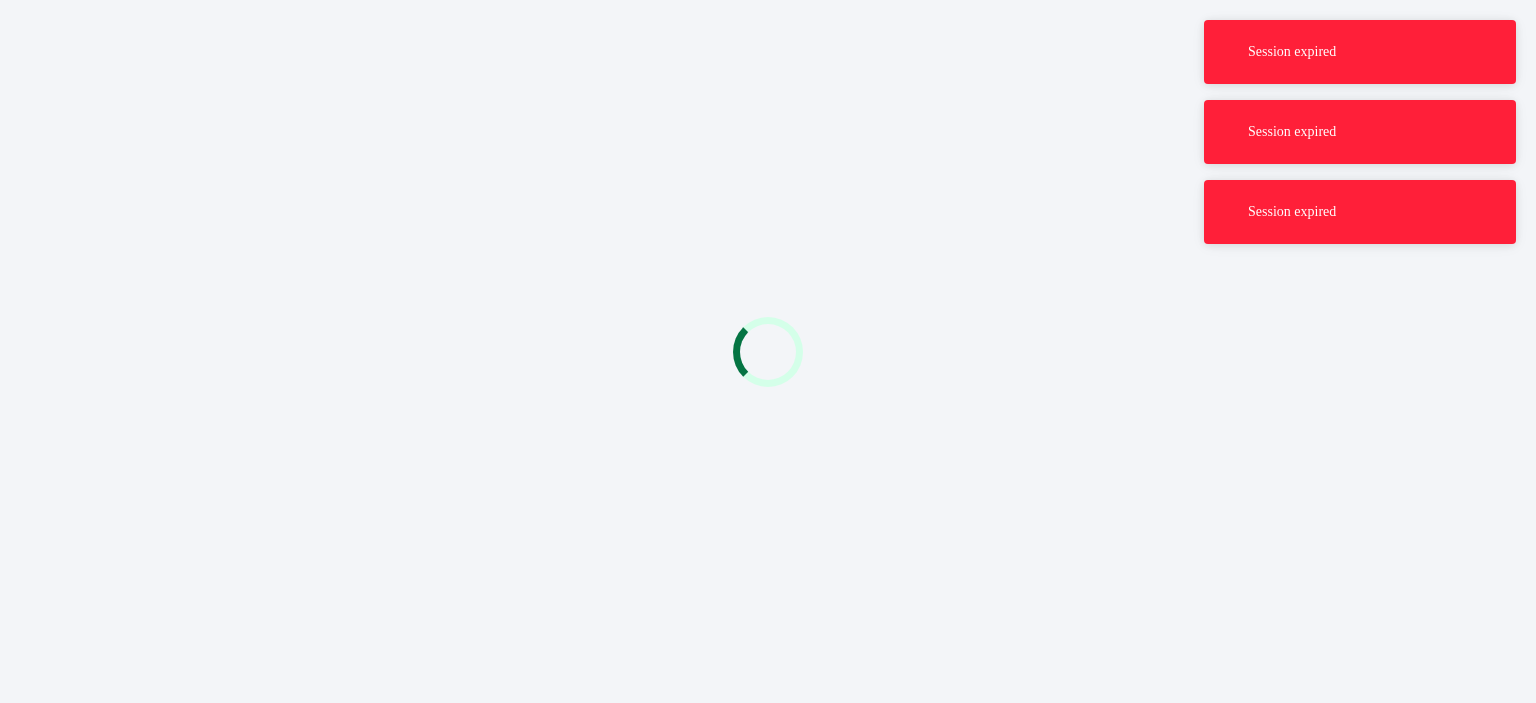 scroll, scrollTop: 0, scrollLeft: 0, axis: both 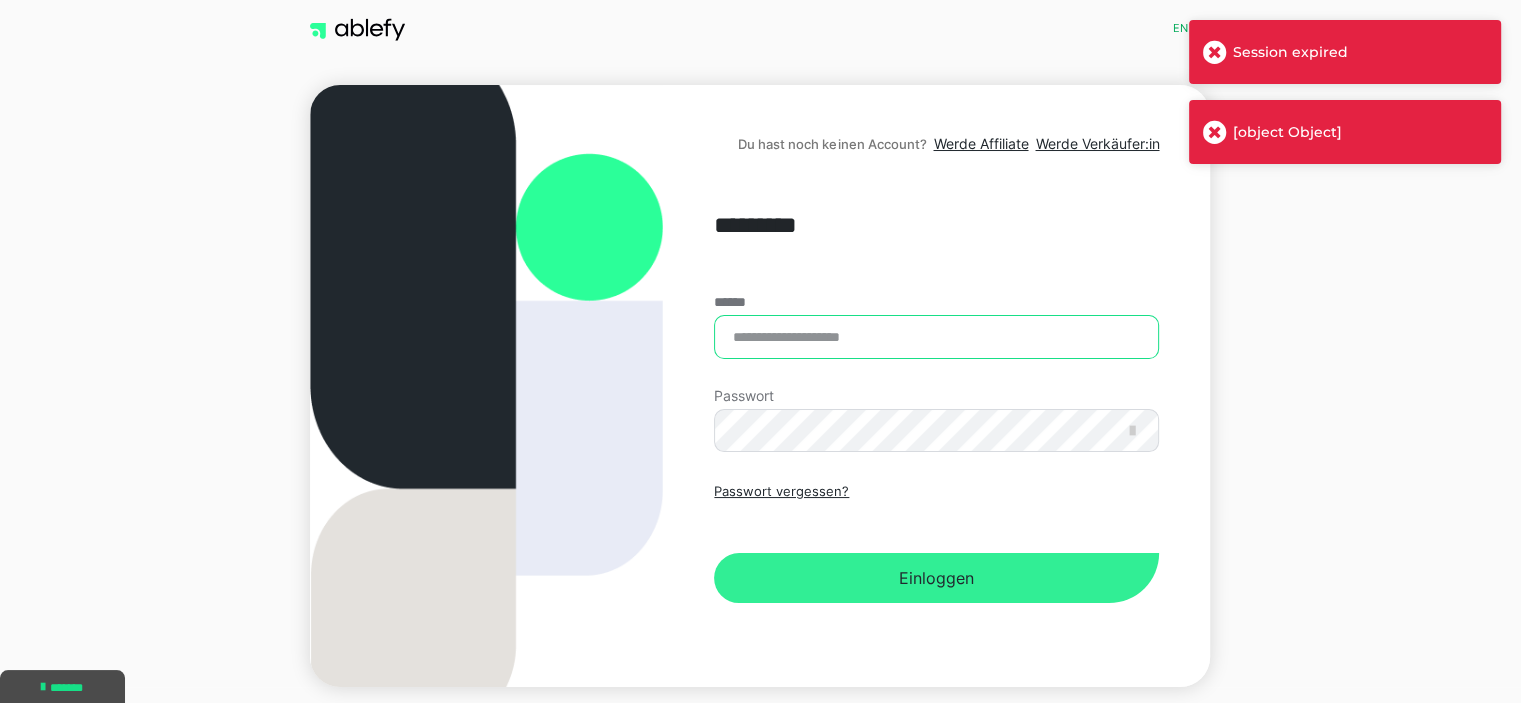 type on "**********" 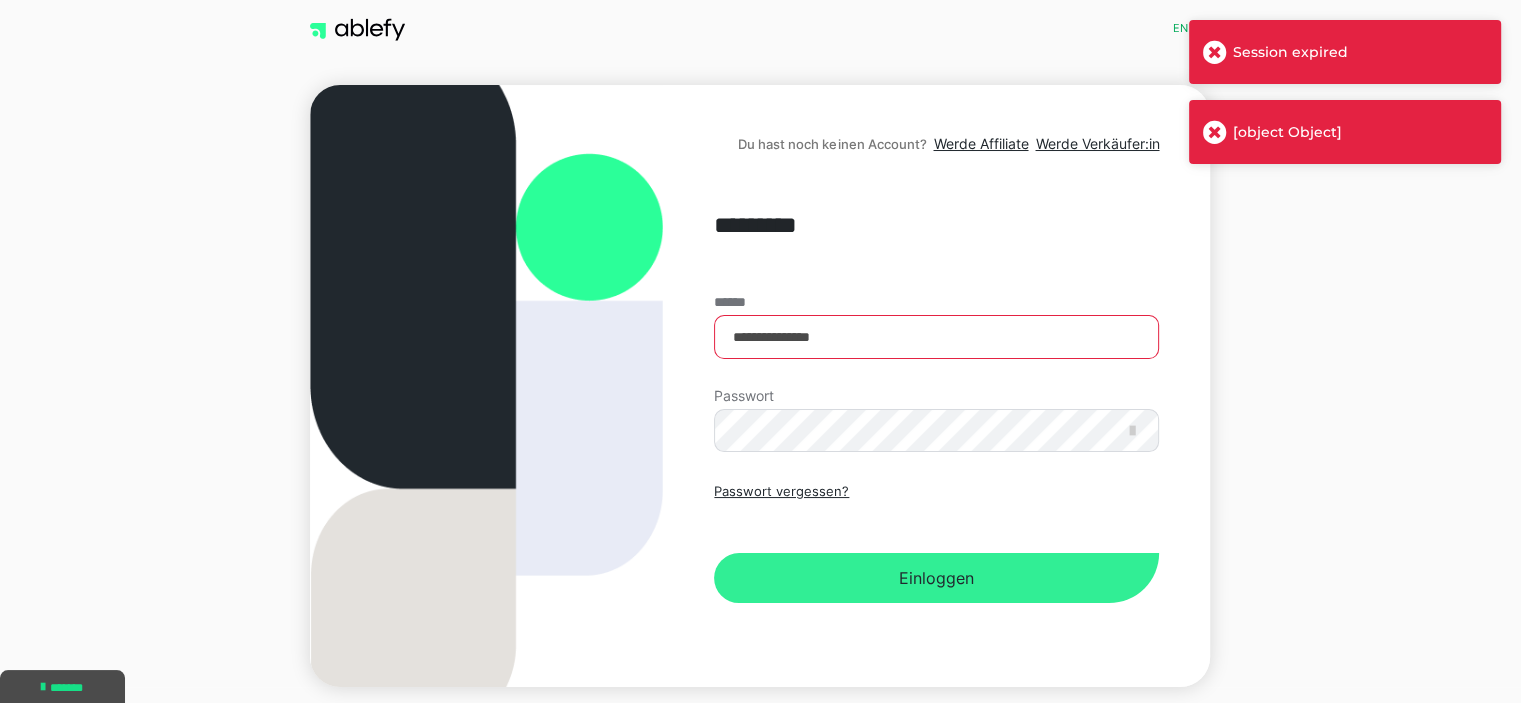 click on "Einloggen" at bounding box center (936, 578) 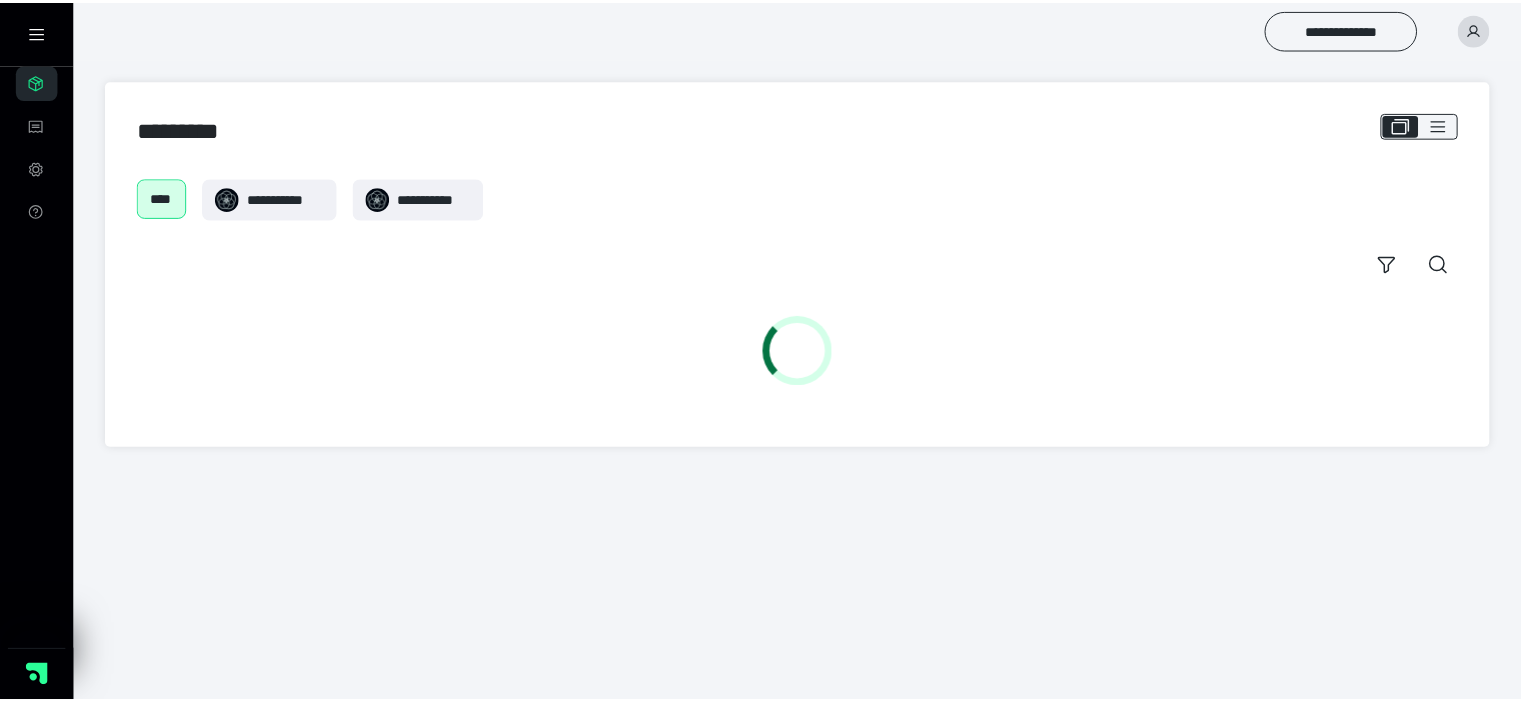 scroll, scrollTop: 0, scrollLeft: 0, axis: both 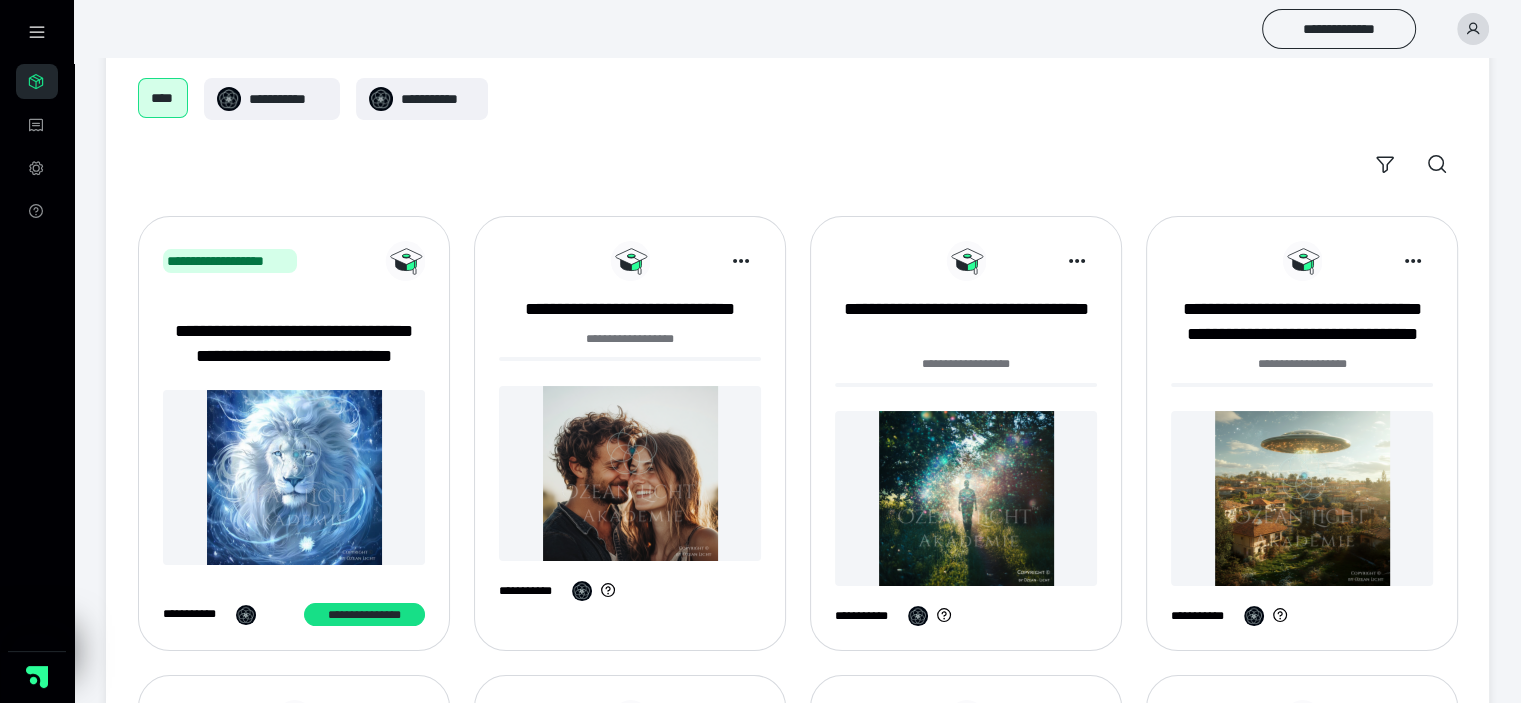 click at bounding box center [1302, 498] 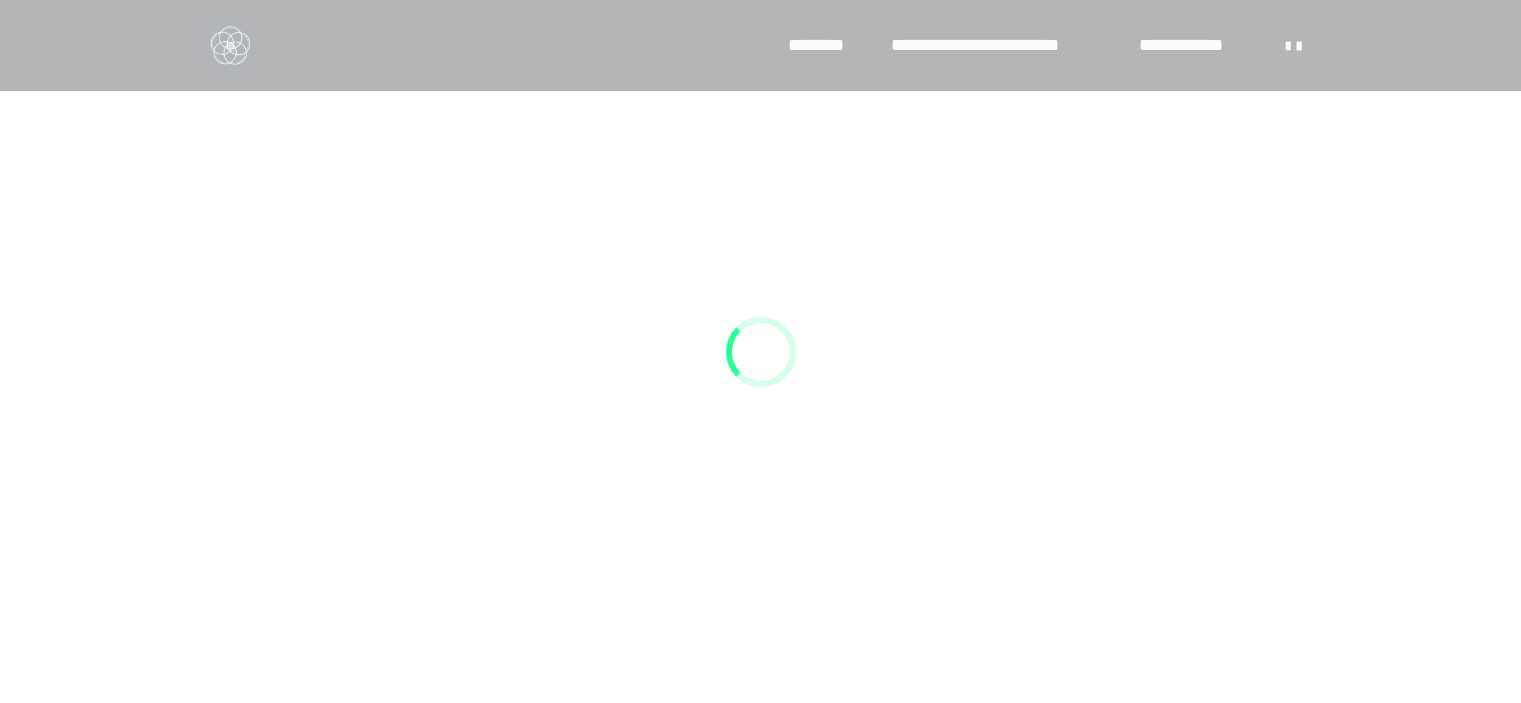 scroll, scrollTop: 0, scrollLeft: 0, axis: both 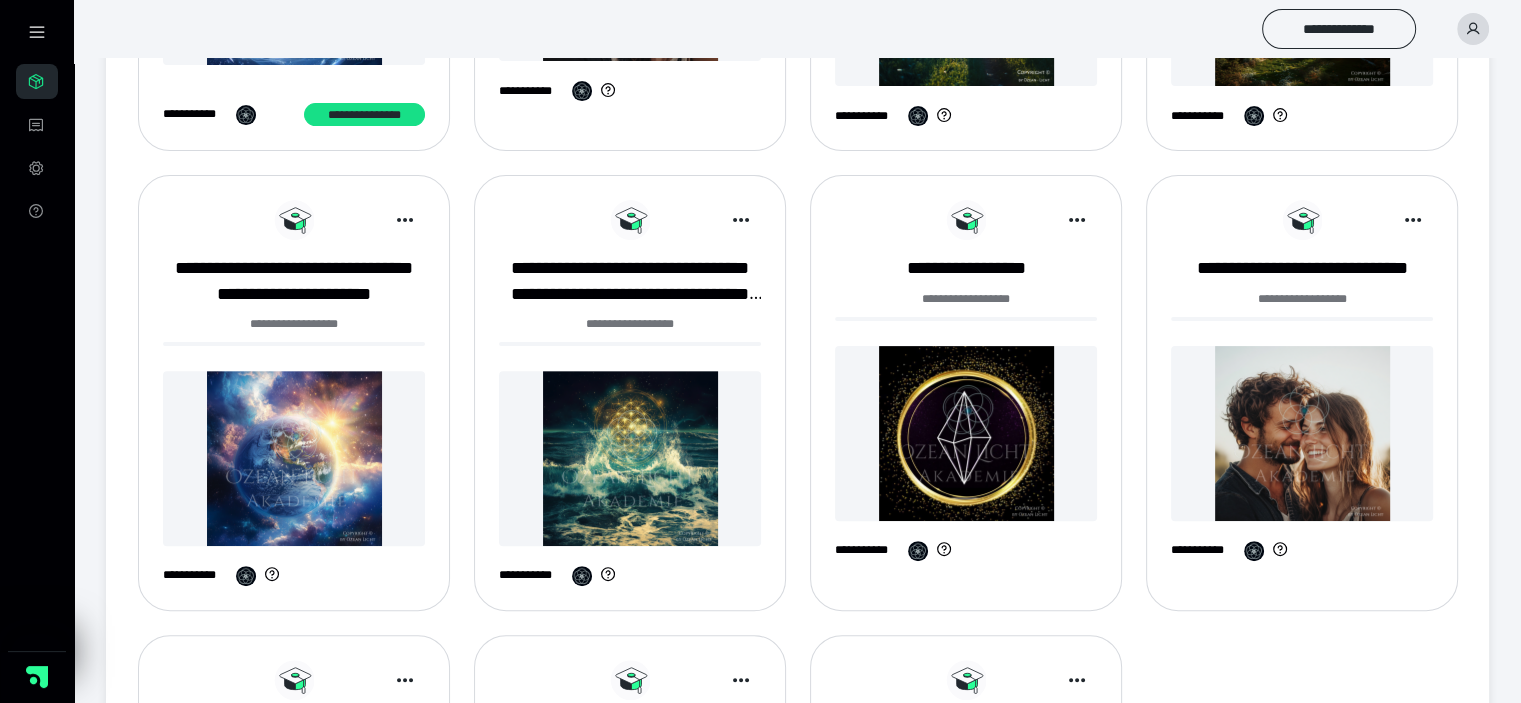 click at bounding box center [294, 458] 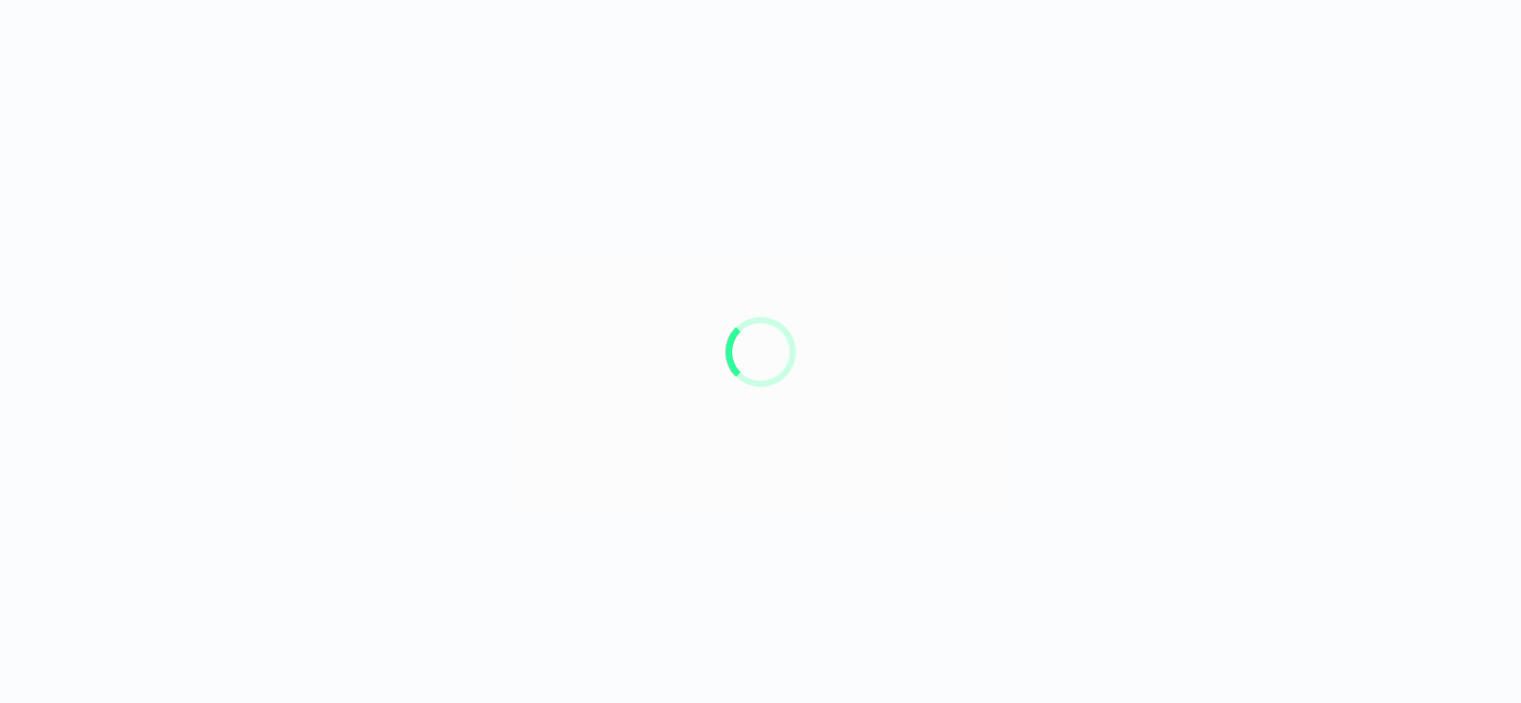 scroll, scrollTop: 0, scrollLeft: 0, axis: both 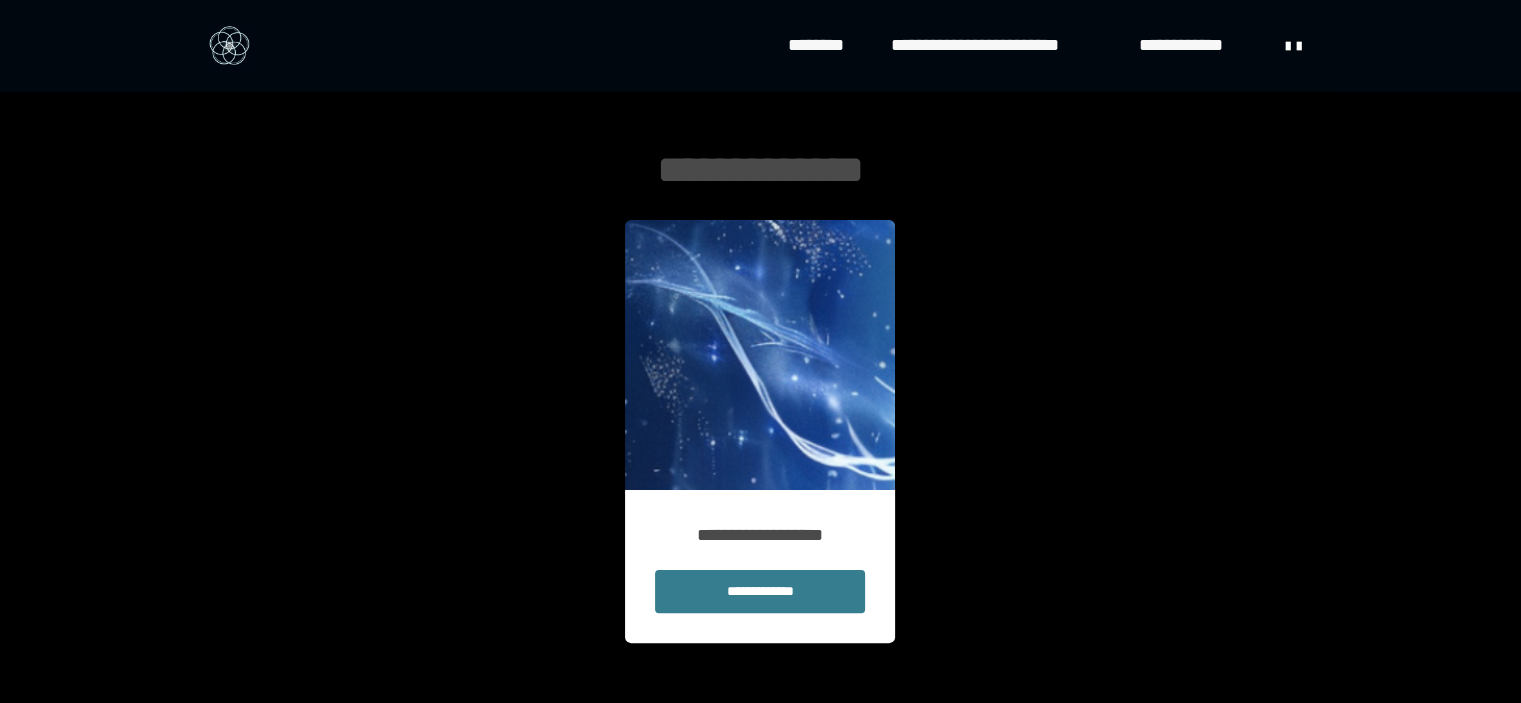 click on "**********" at bounding box center (760, 591) 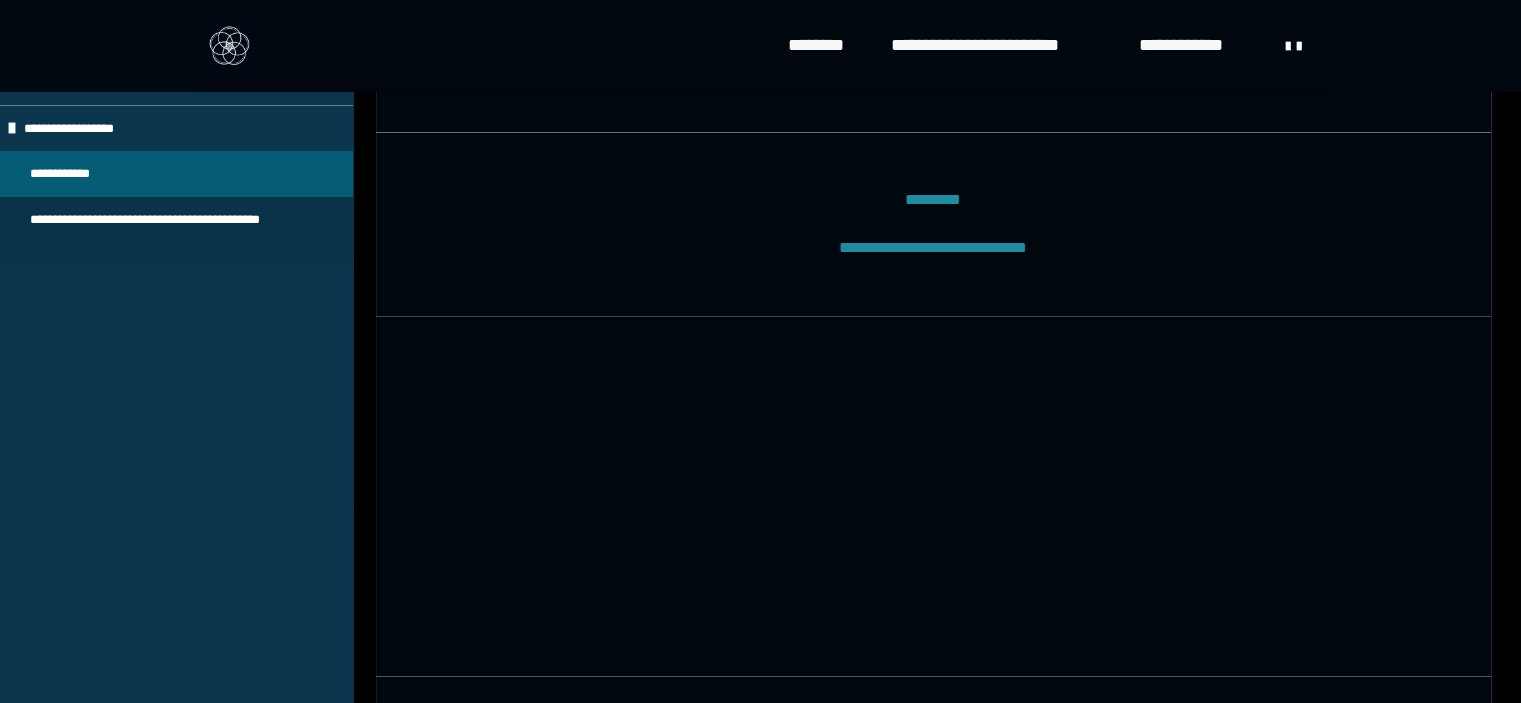 scroll, scrollTop: 2000, scrollLeft: 0, axis: vertical 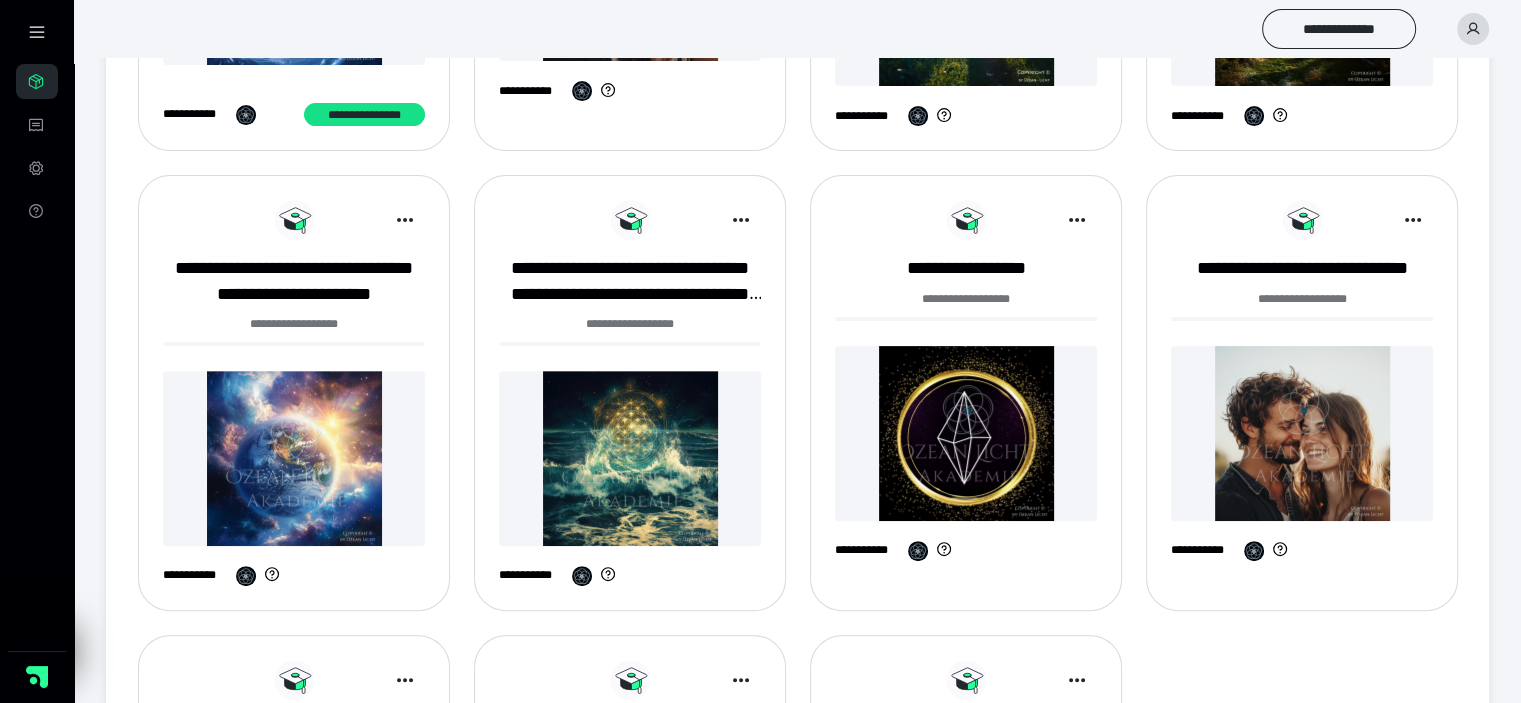 click at bounding box center [630, 458] 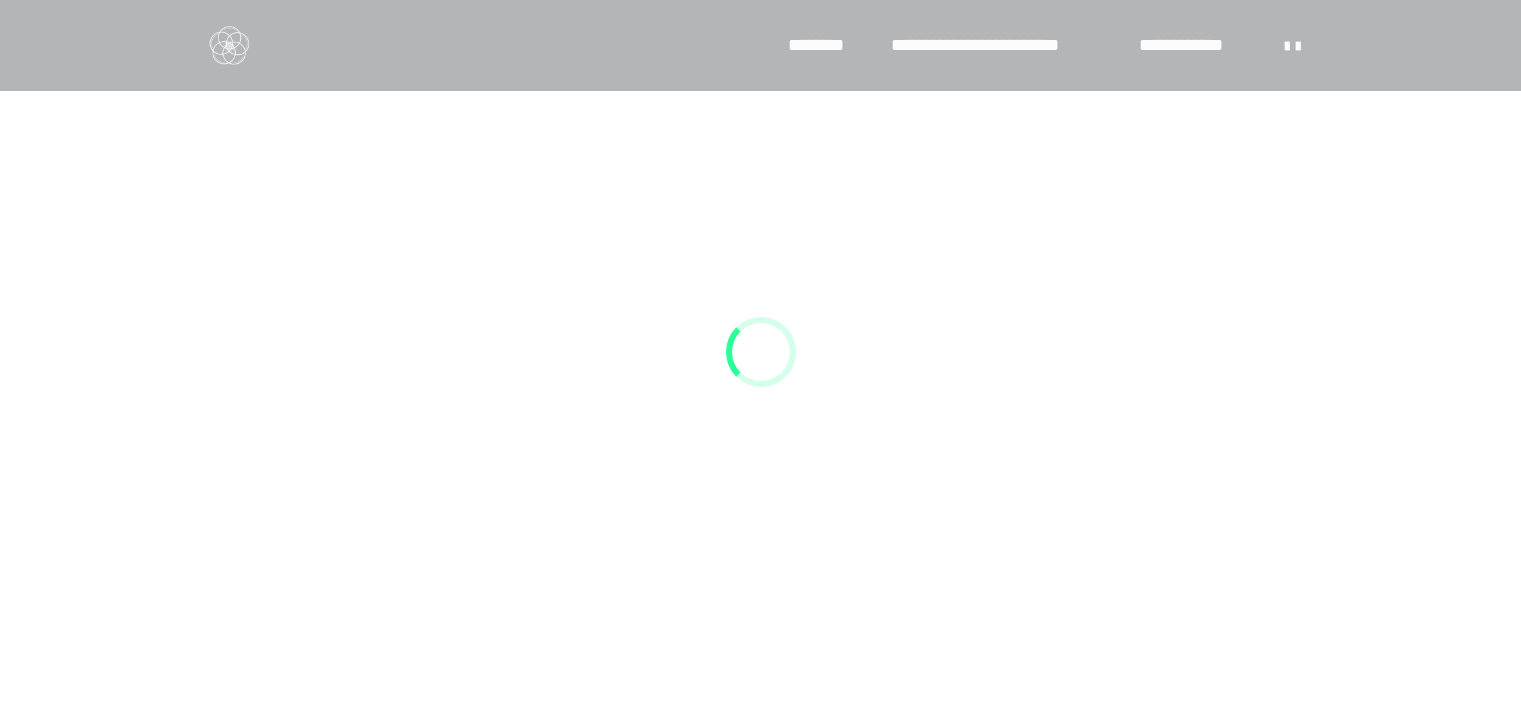 scroll, scrollTop: 0, scrollLeft: 0, axis: both 